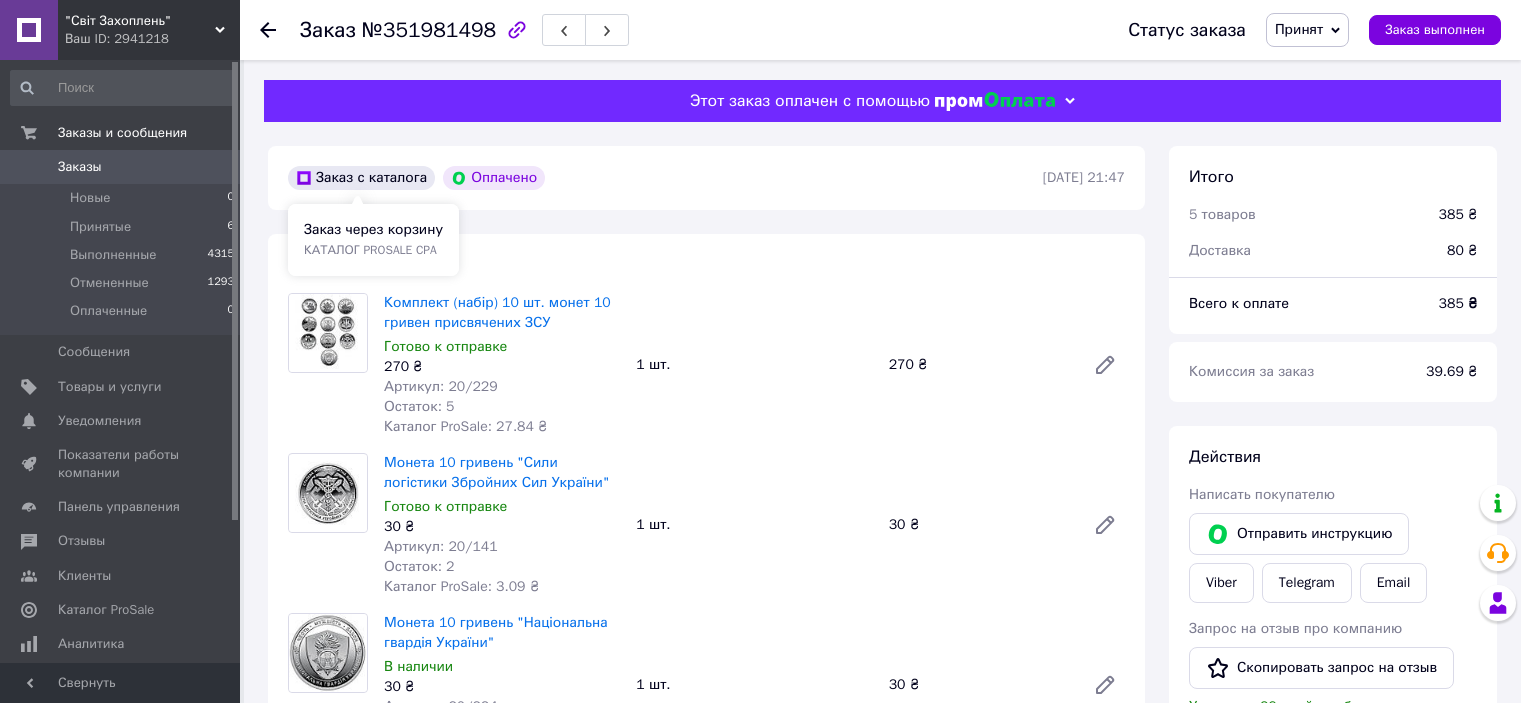 scroll, scrollTop: 0, scrollLeft: 0, axis: both 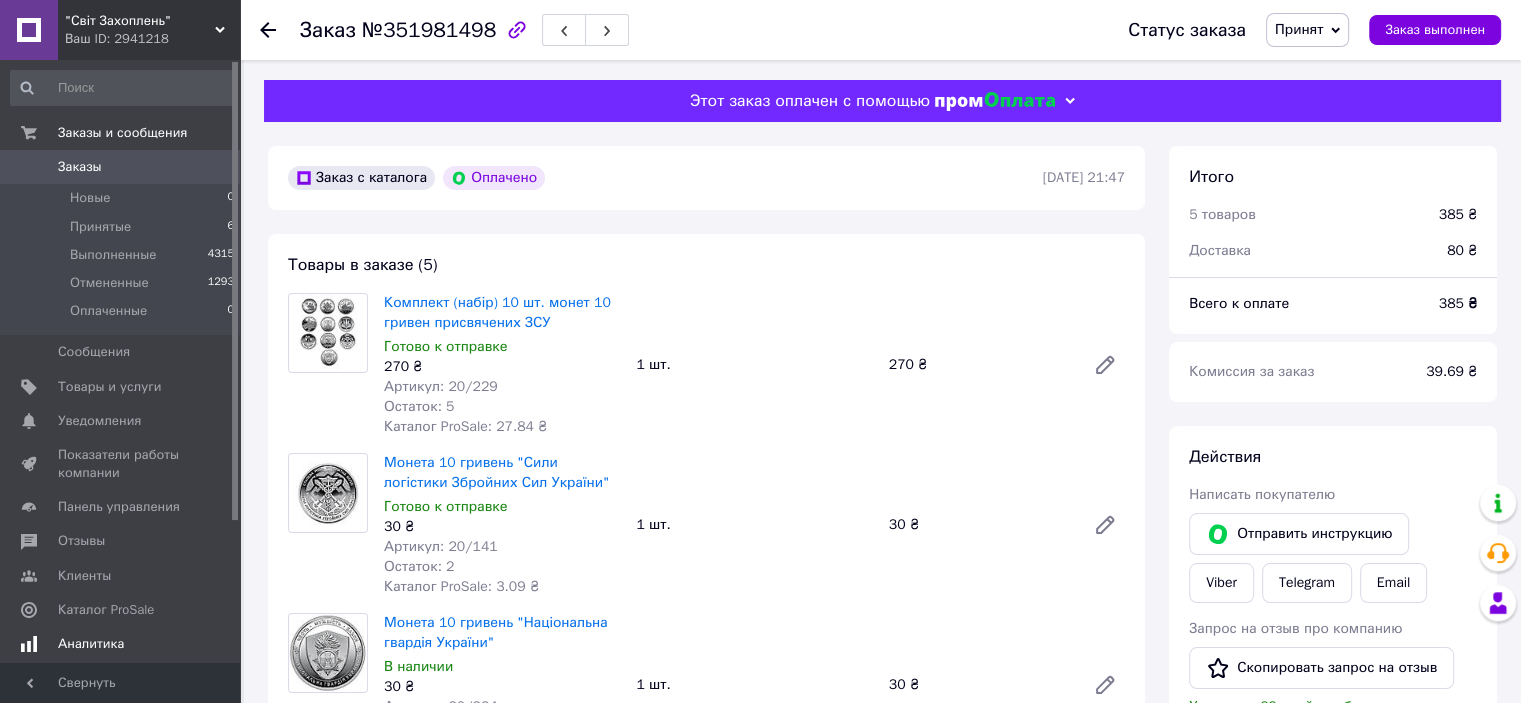 click on "Аналитика" at bounding box center (121, 644) 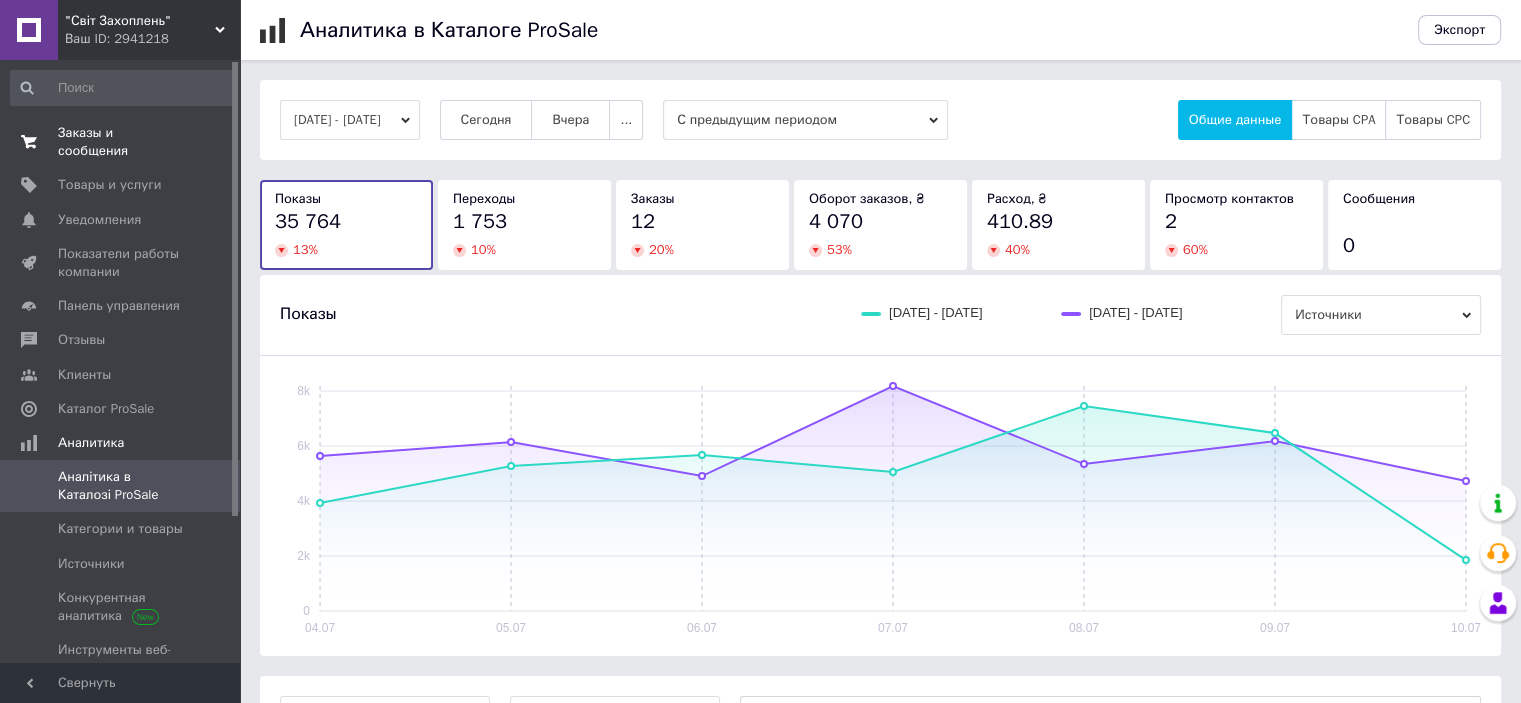 click on "Заказы и сообщения" at bounding box center (121, 142) 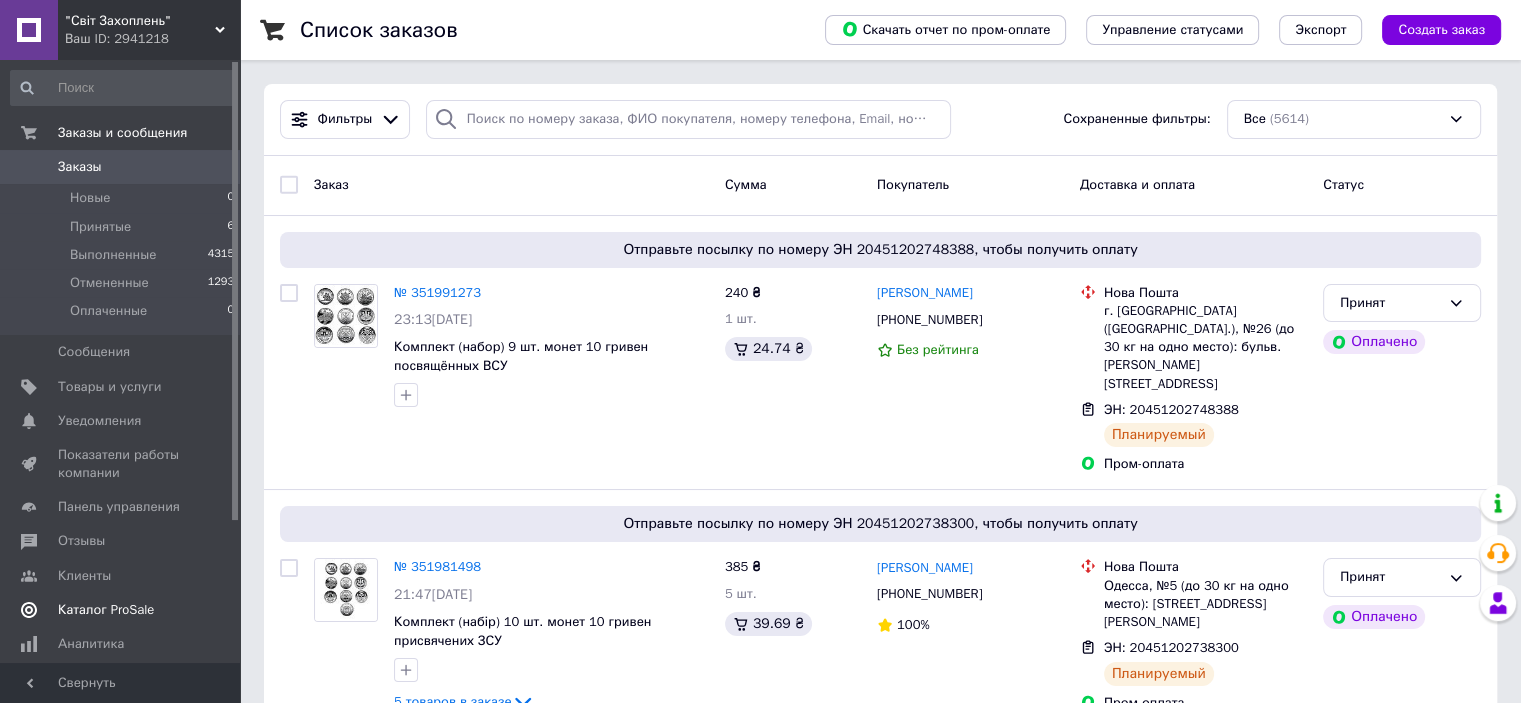 click on "Каталог ProSale" at bounding box center (106, 610) 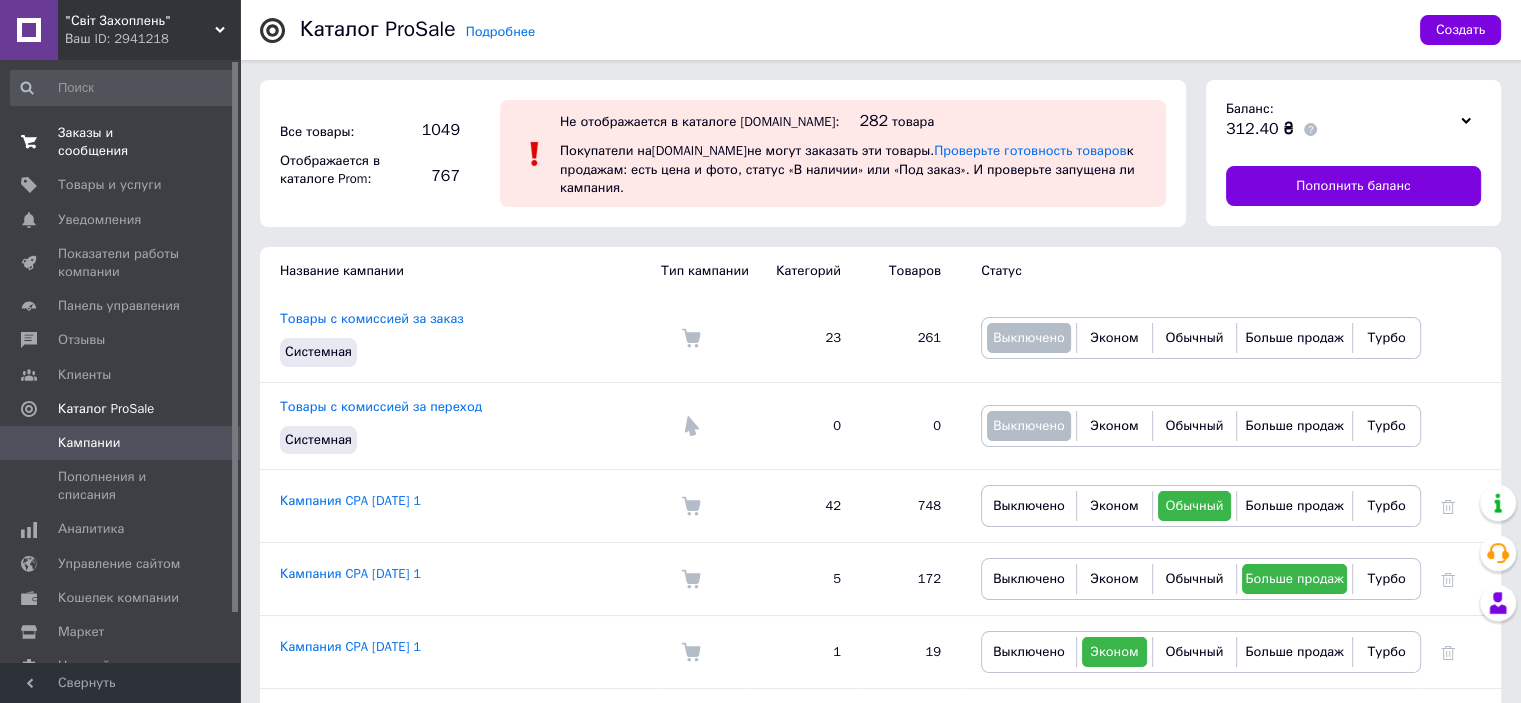 click on "Заказы и сообщения" at bounding box center [121, 142] 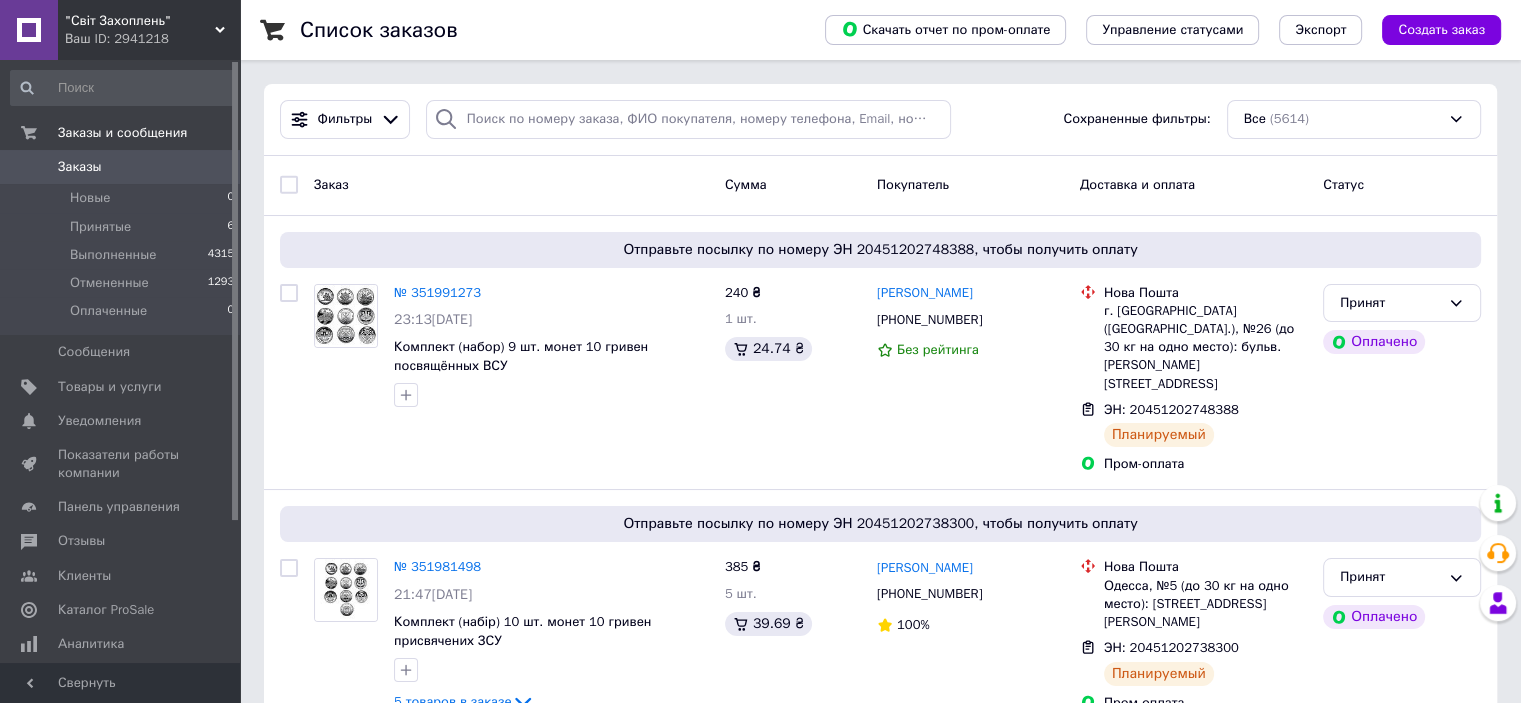 click on ""Світ Захоплень"" at bounding box center [140, 21] 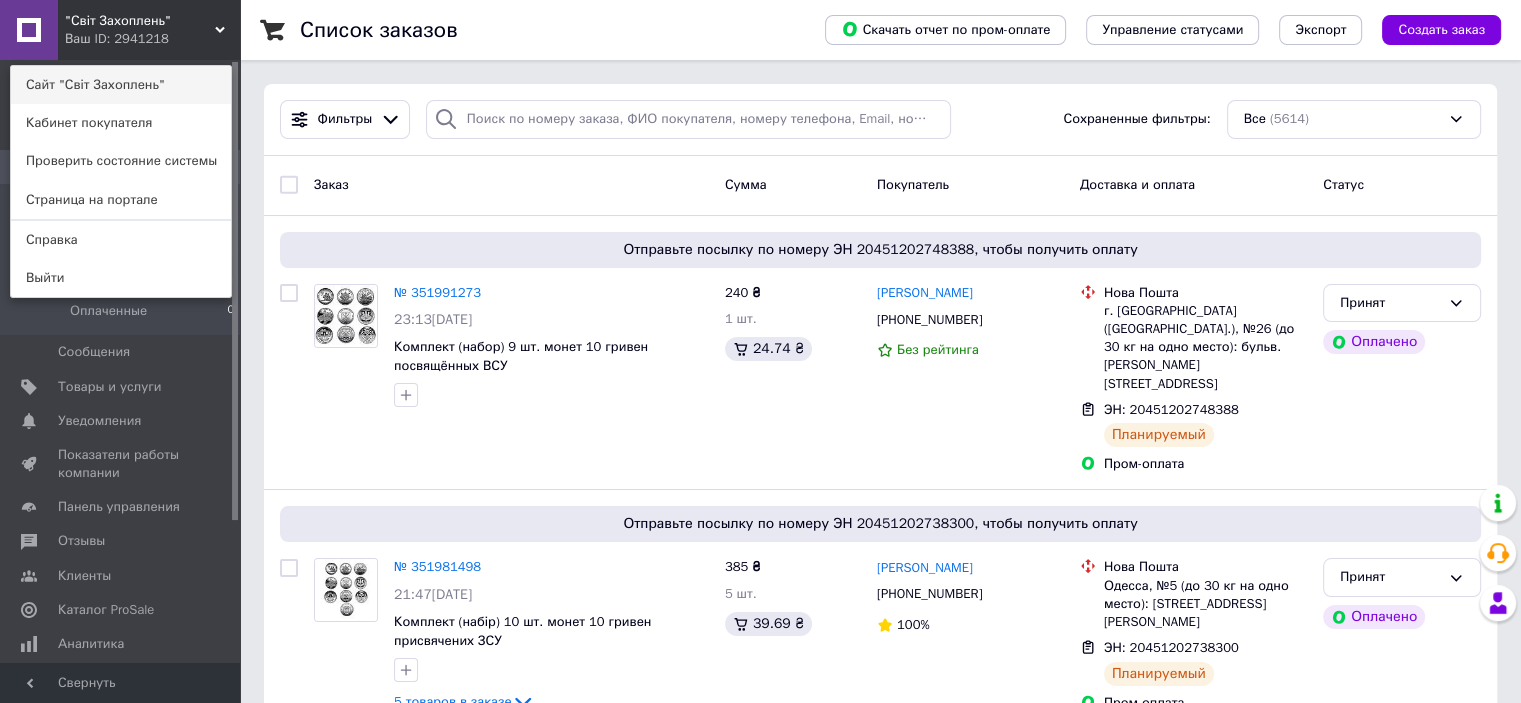 click on "Сайт "Світ Захоплень"" at bounding box center [121, 85] 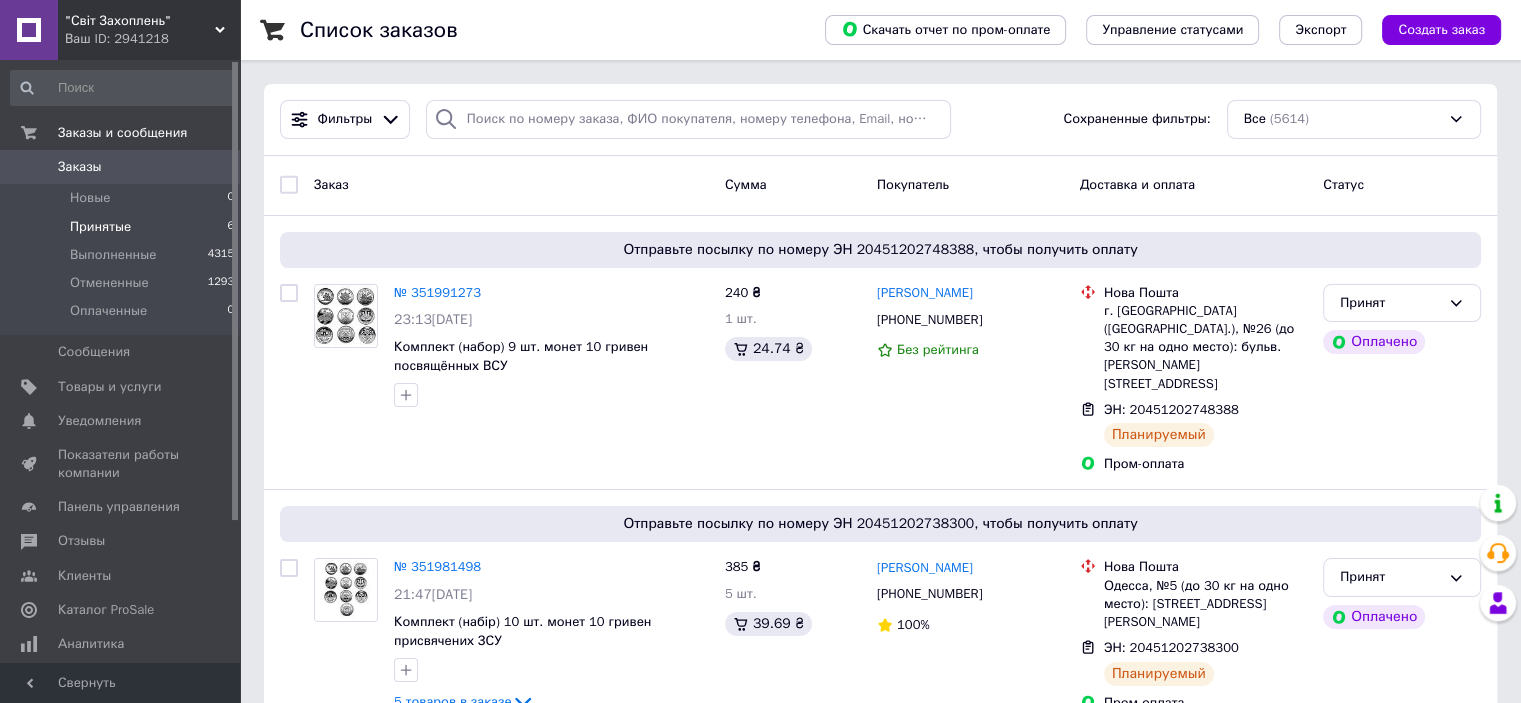 click on "Принятые 6" at bounding box center [123, 227] 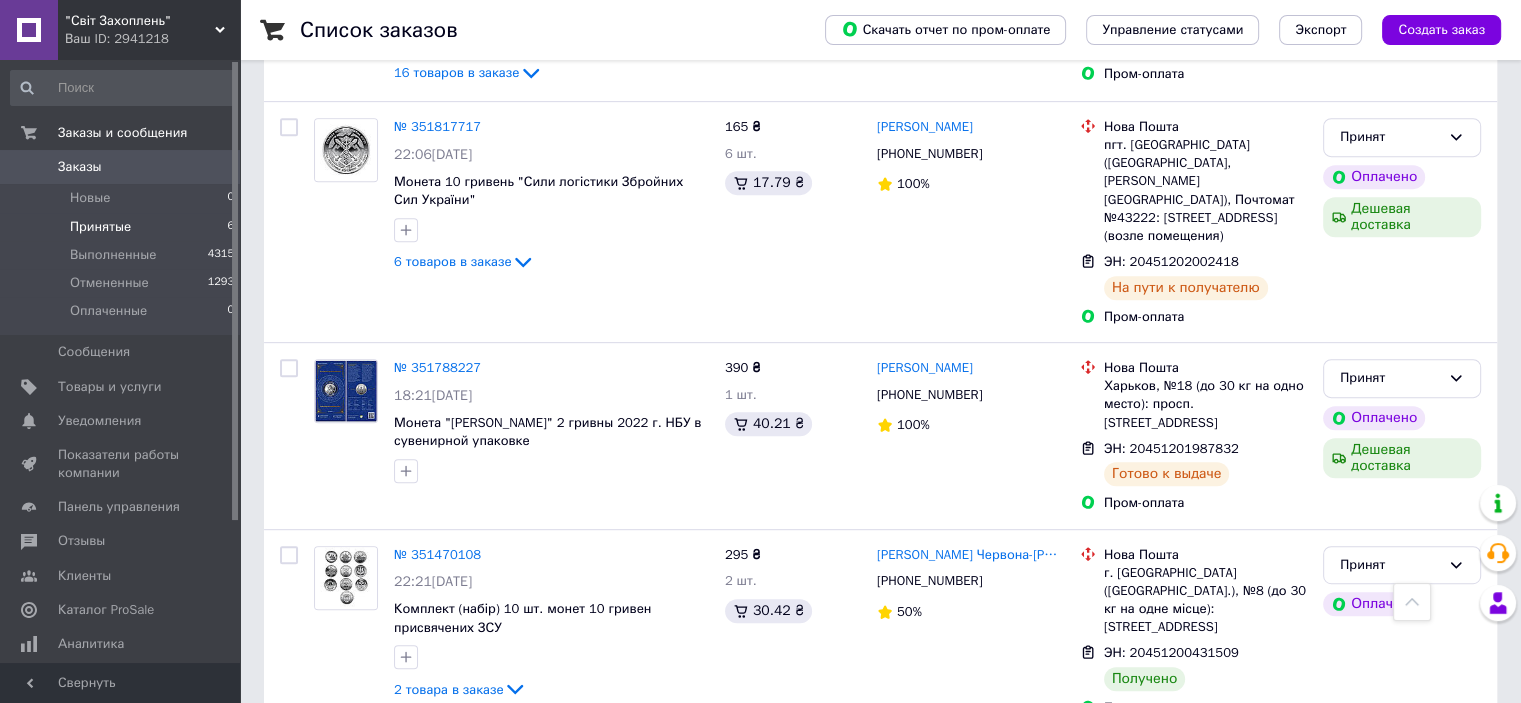 scroll, scrollTop: 886, scrollLeft: 0, axis: vertical 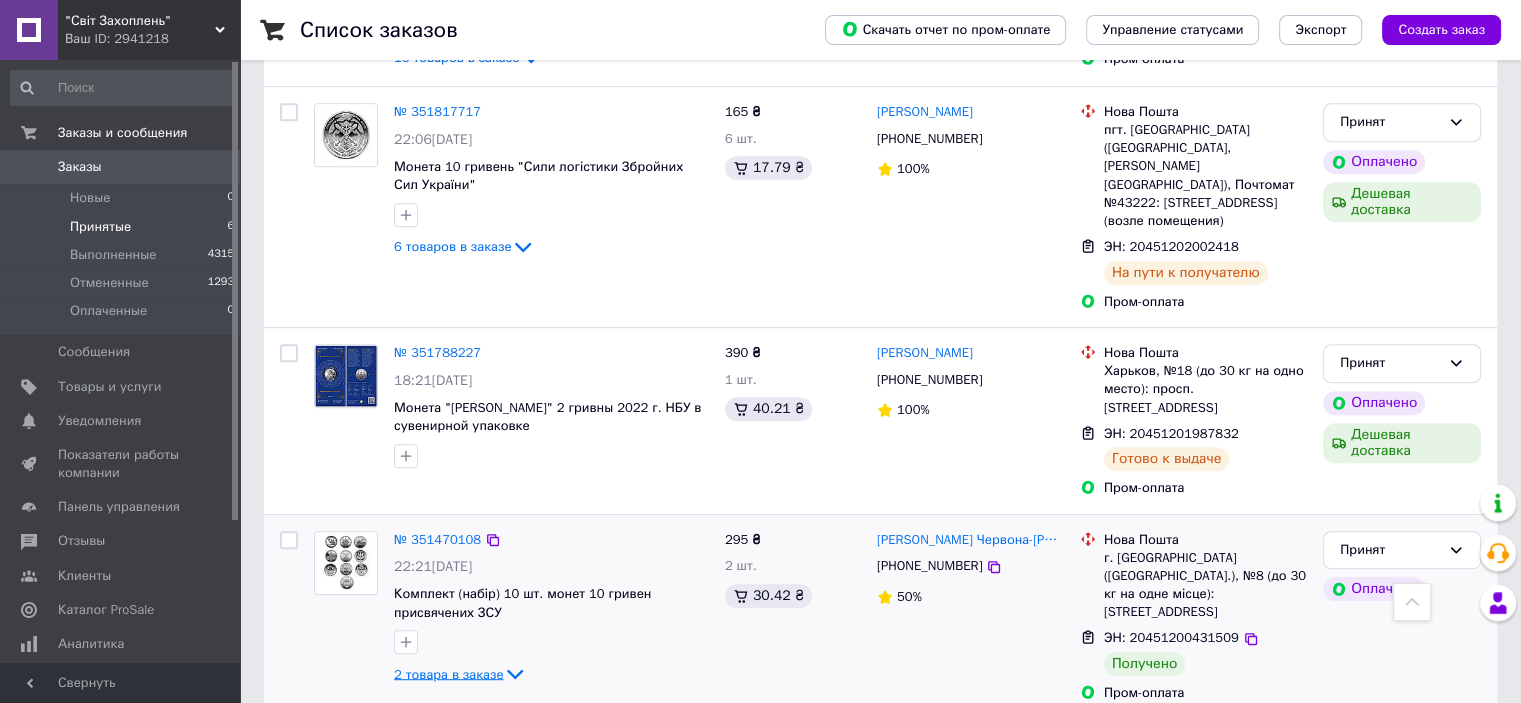 click on "2 товара в заказе" at bounding box center (448, 673) 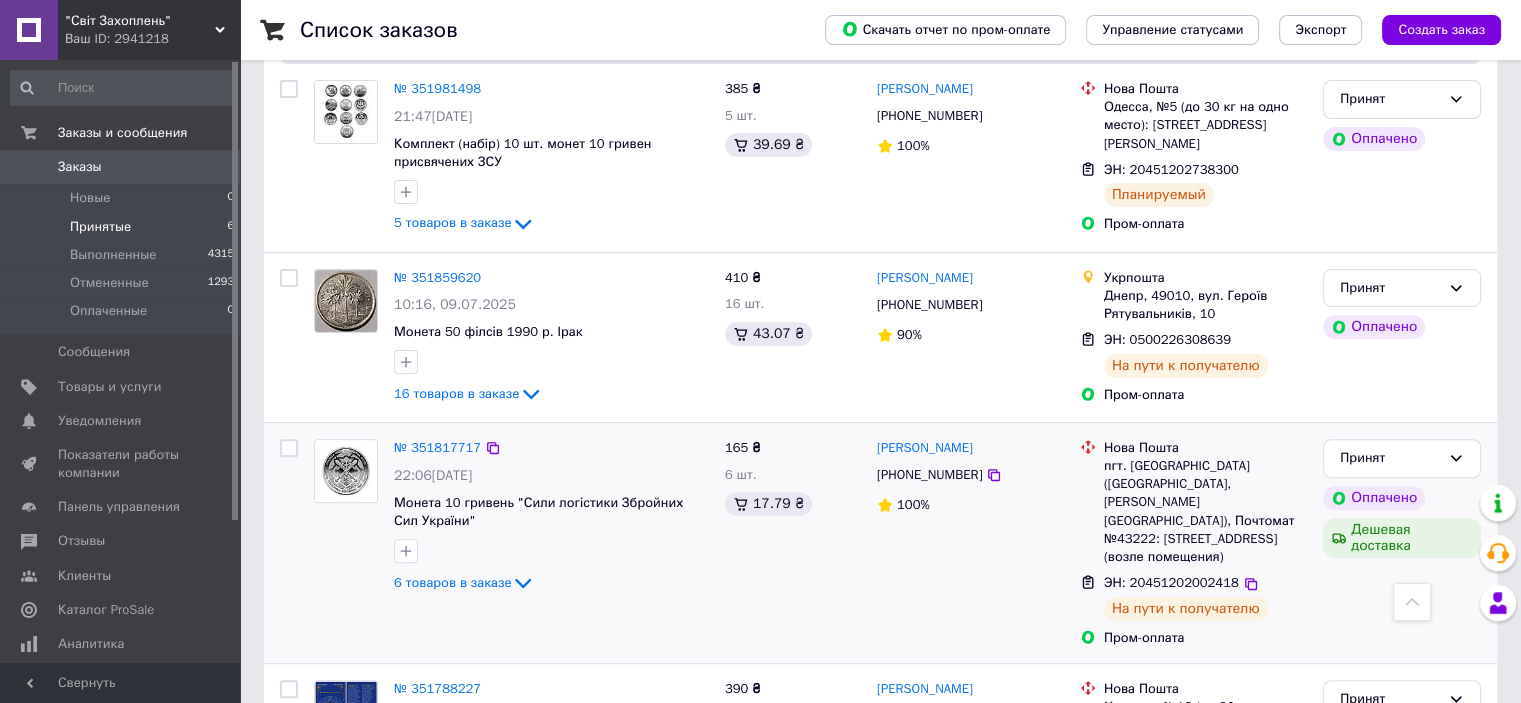 scroll, scrollTop: 547, scrollLeft: 0, axis: vertical 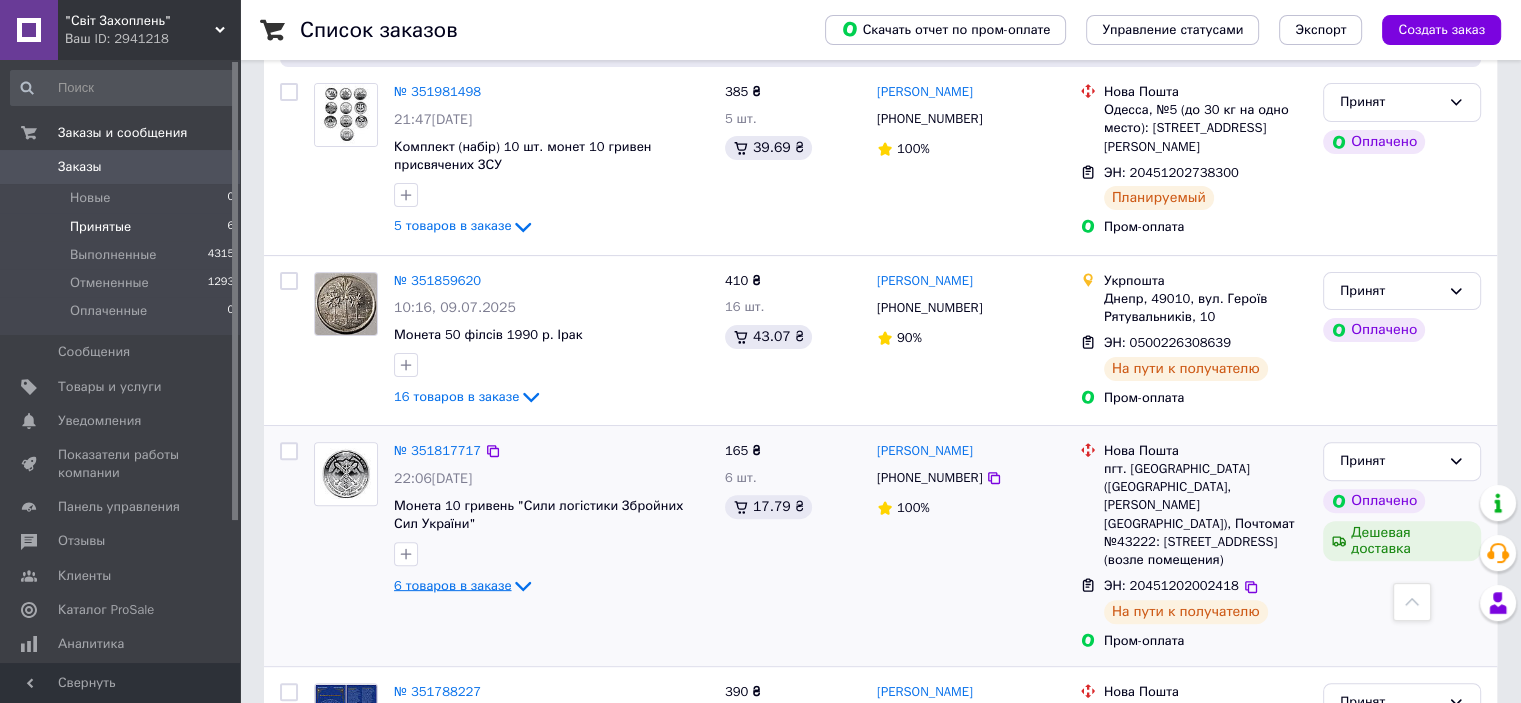 click on "6 товаров в заказе" at bounding box center (452, 584) 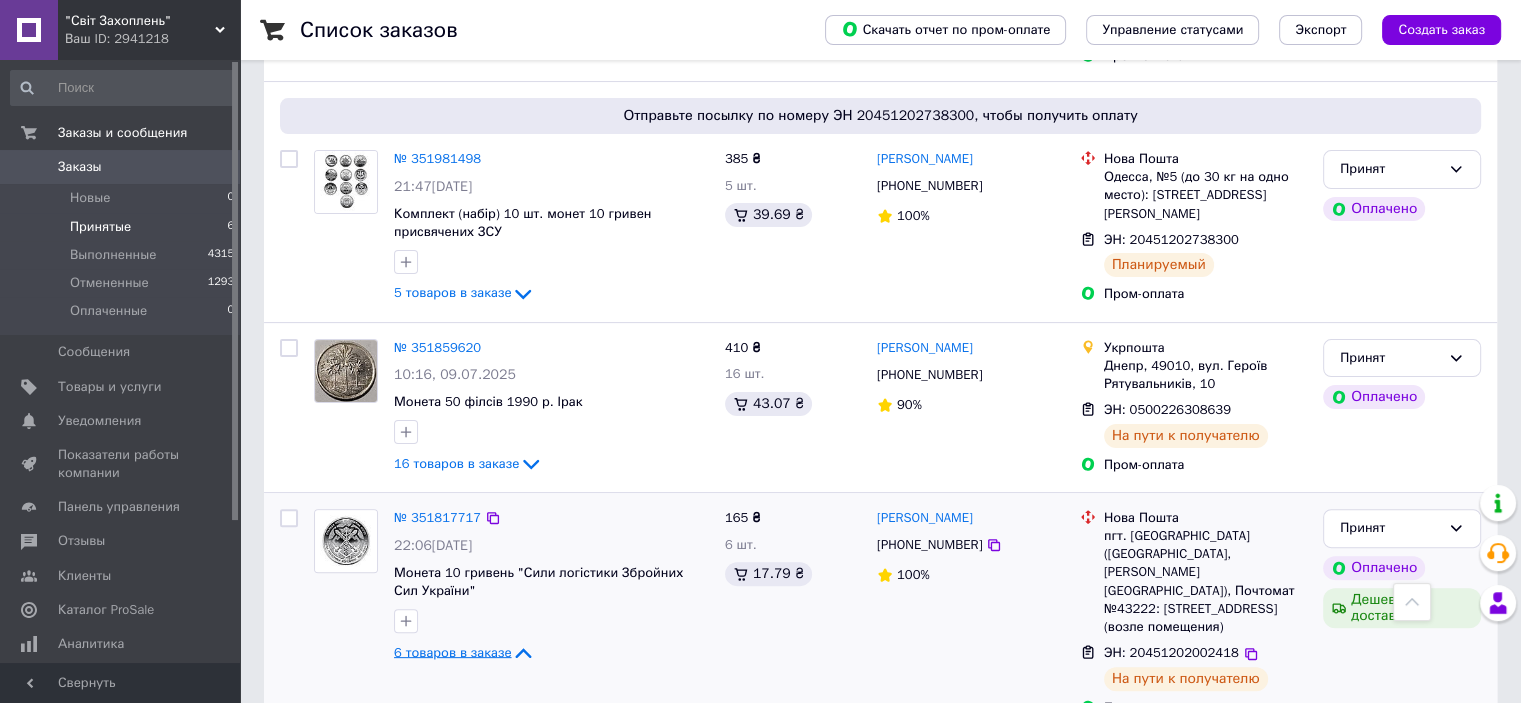 scroll, scrollTop: 447, scrollLeft: 0, axis: vertical 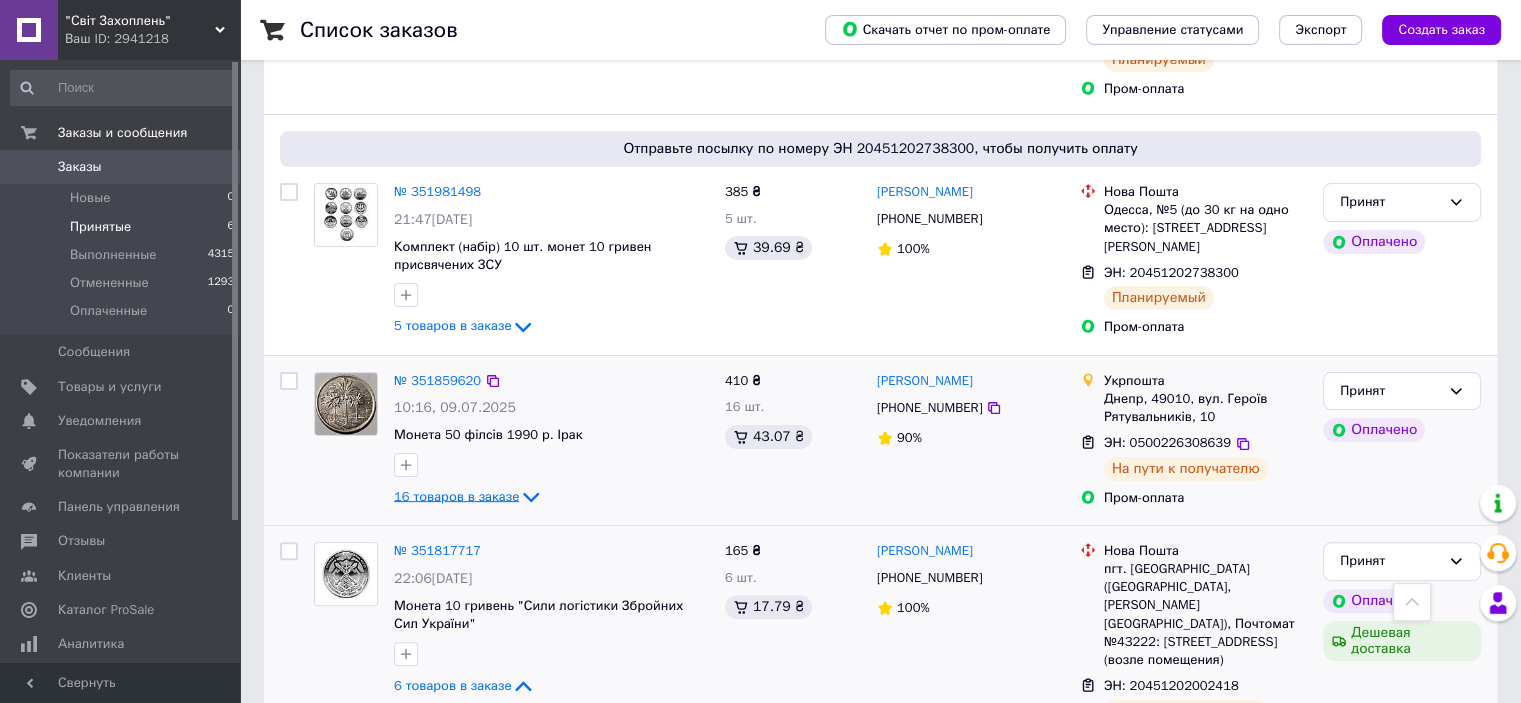 click on "16 товаров в заказе" at bounding box center (456, 496) 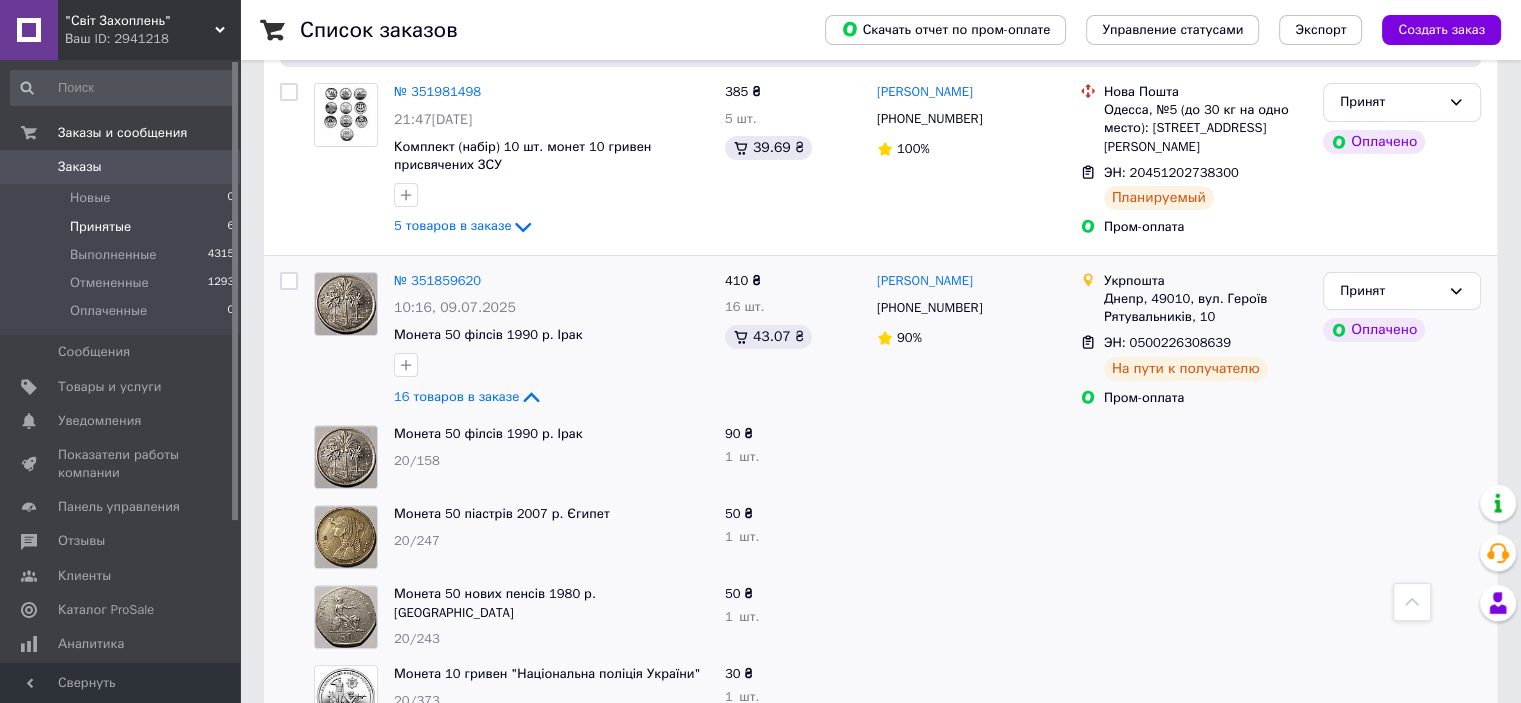 scroll, scrollTop: 0, scrollLeft: 0, axis: both 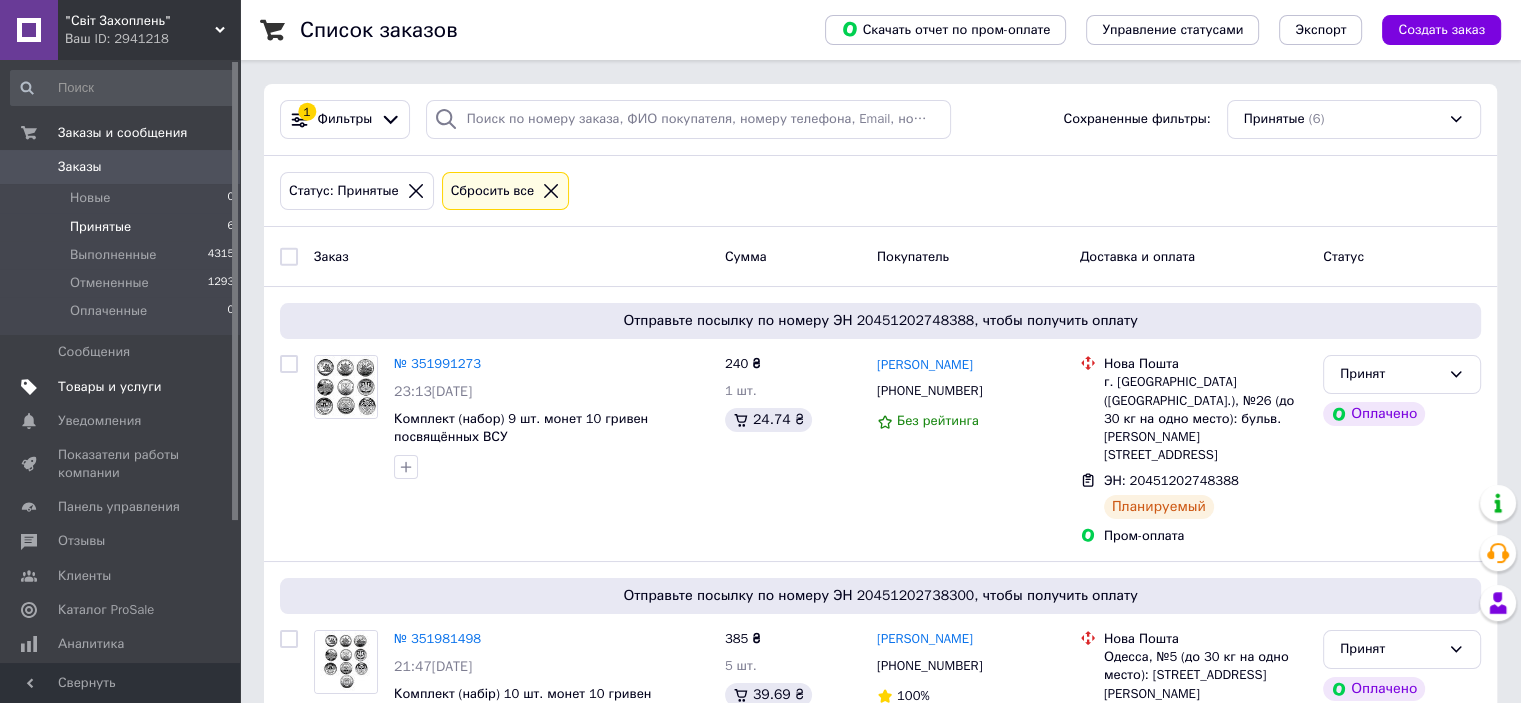 click on "Товары и услуги" at bounding box center (110, 387) 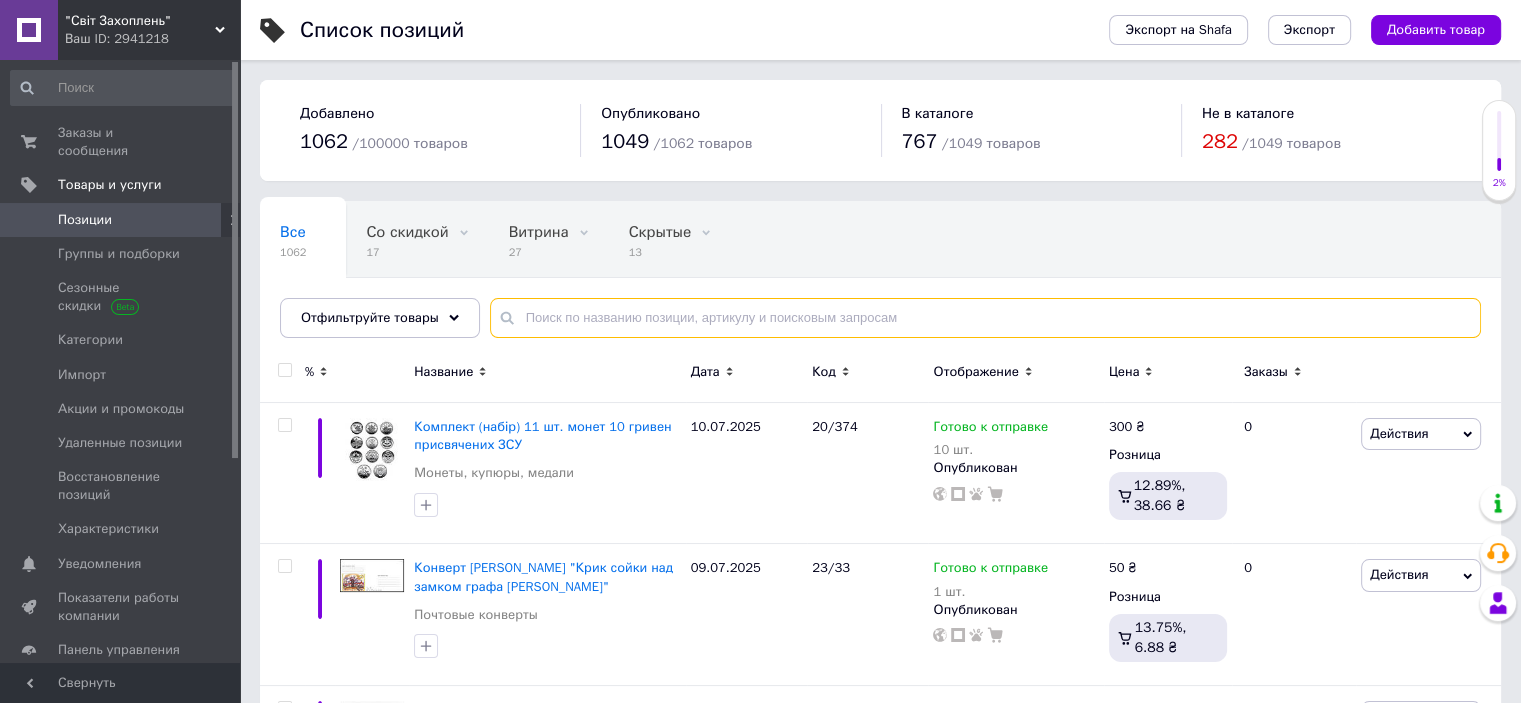 click at bounding box center (985, 318) 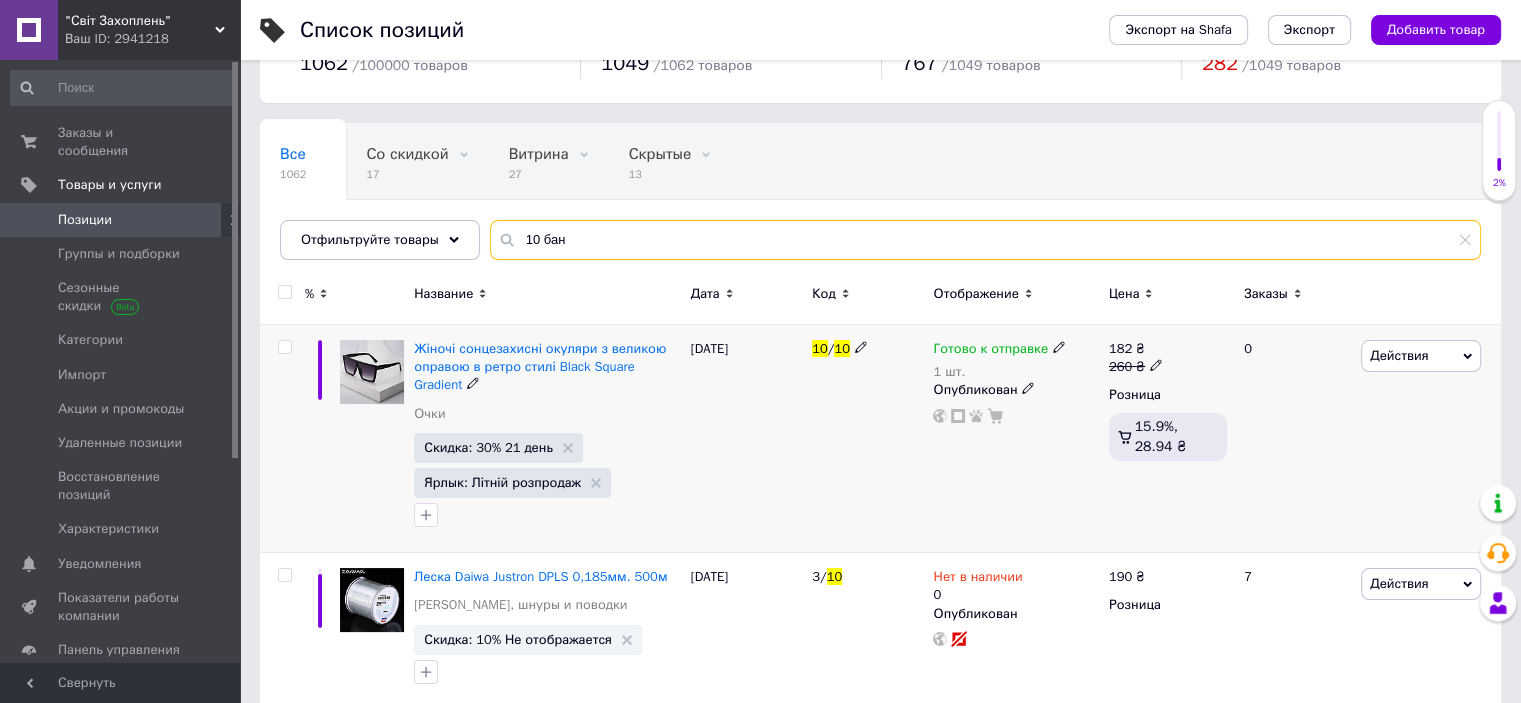 scroll, scrollTop: 200, scrollLeft: 0, axis: vertical 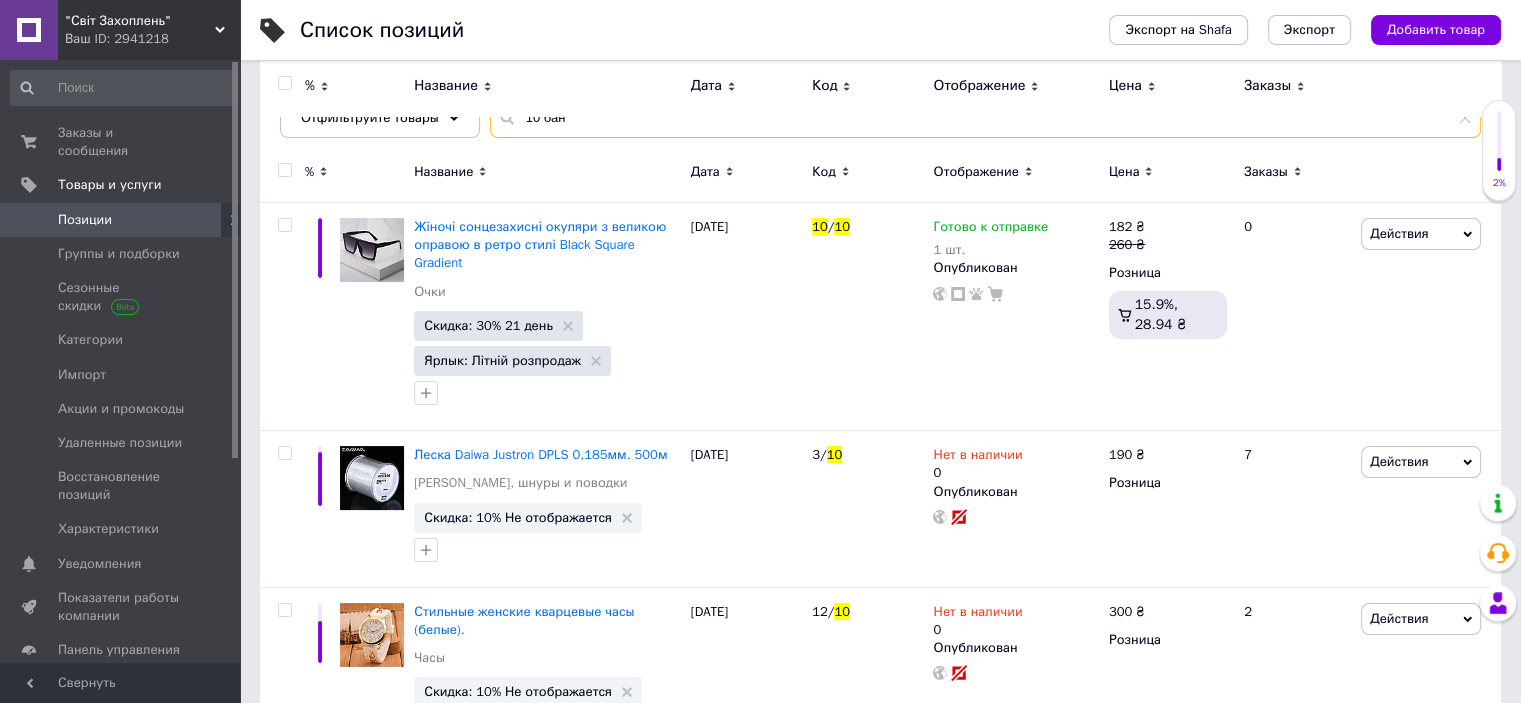 type on "10 бан" 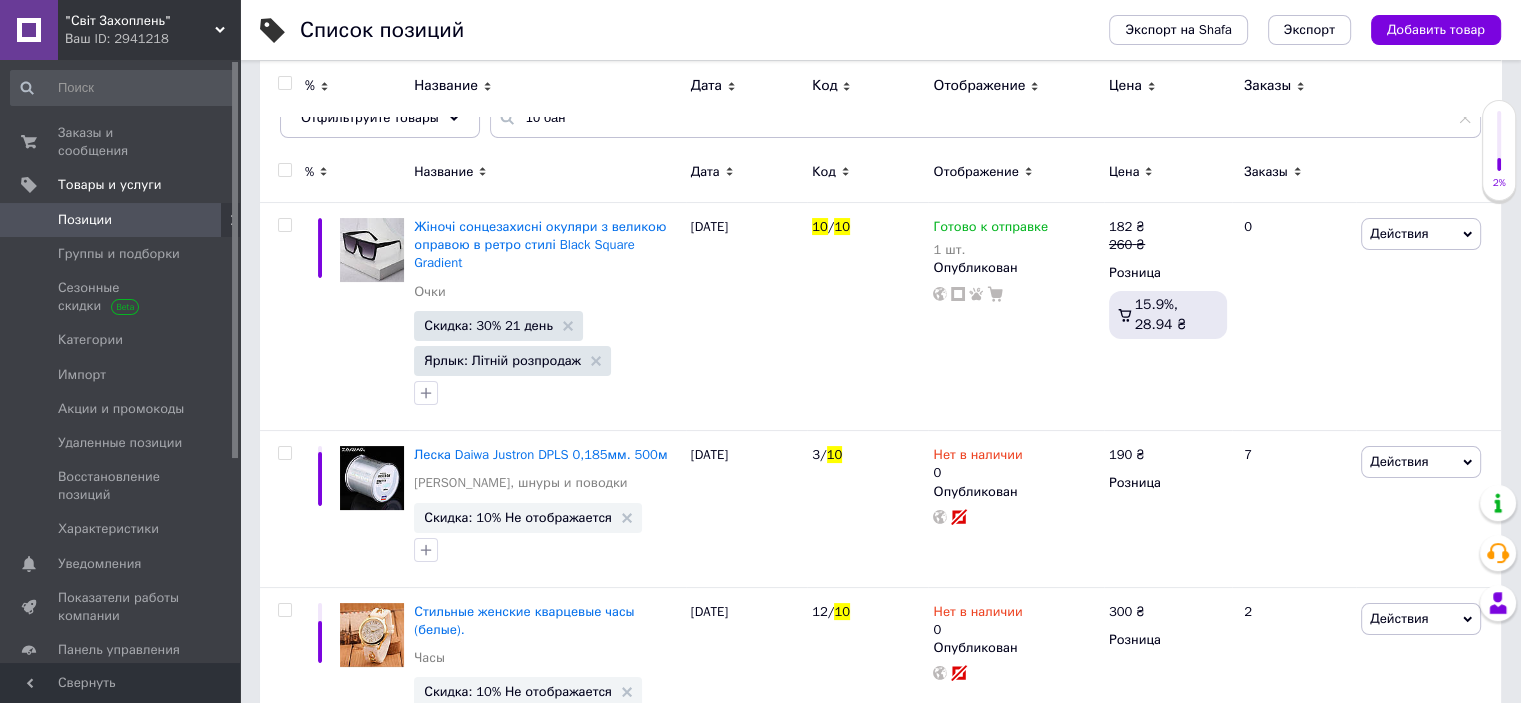 click on "Позиции" at bounding box center [121, 220] 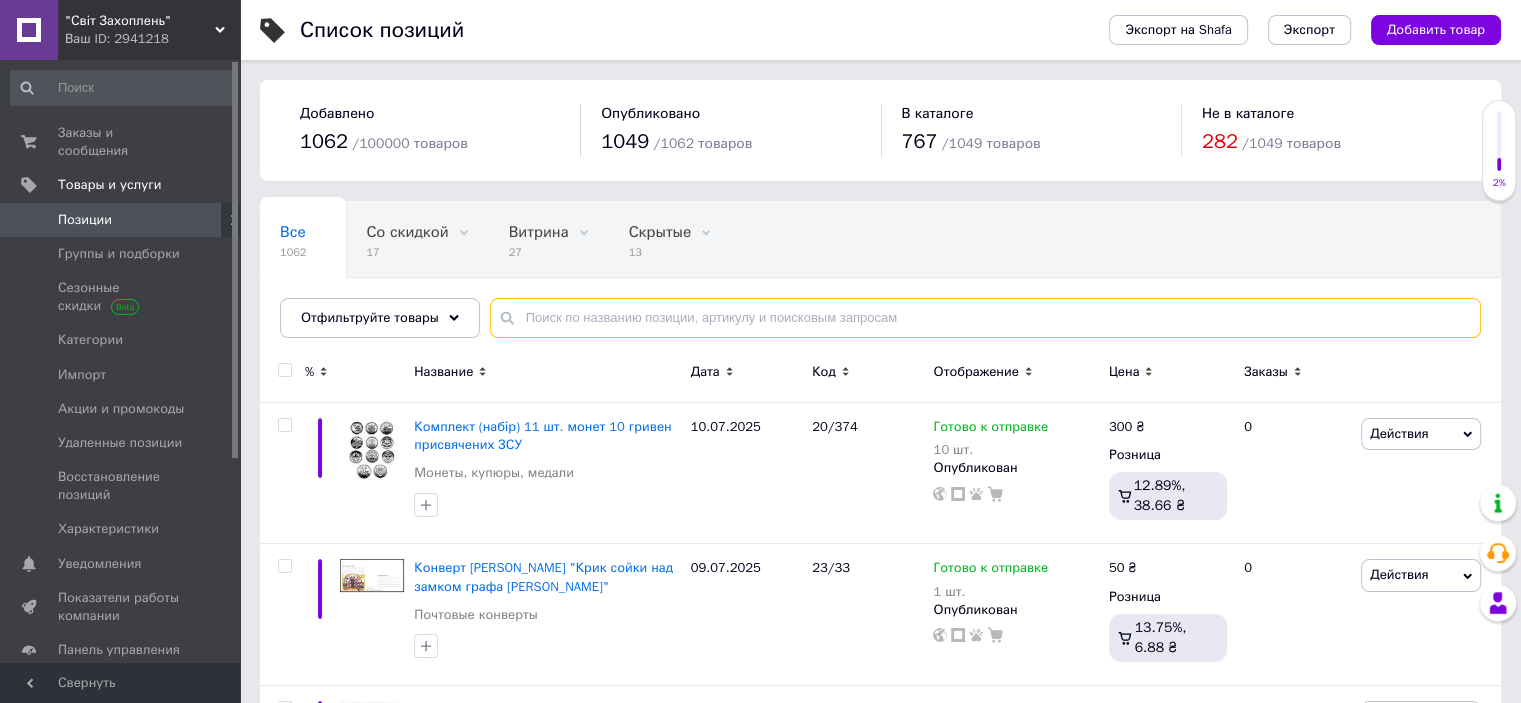 click at bounding box center [985, 318] 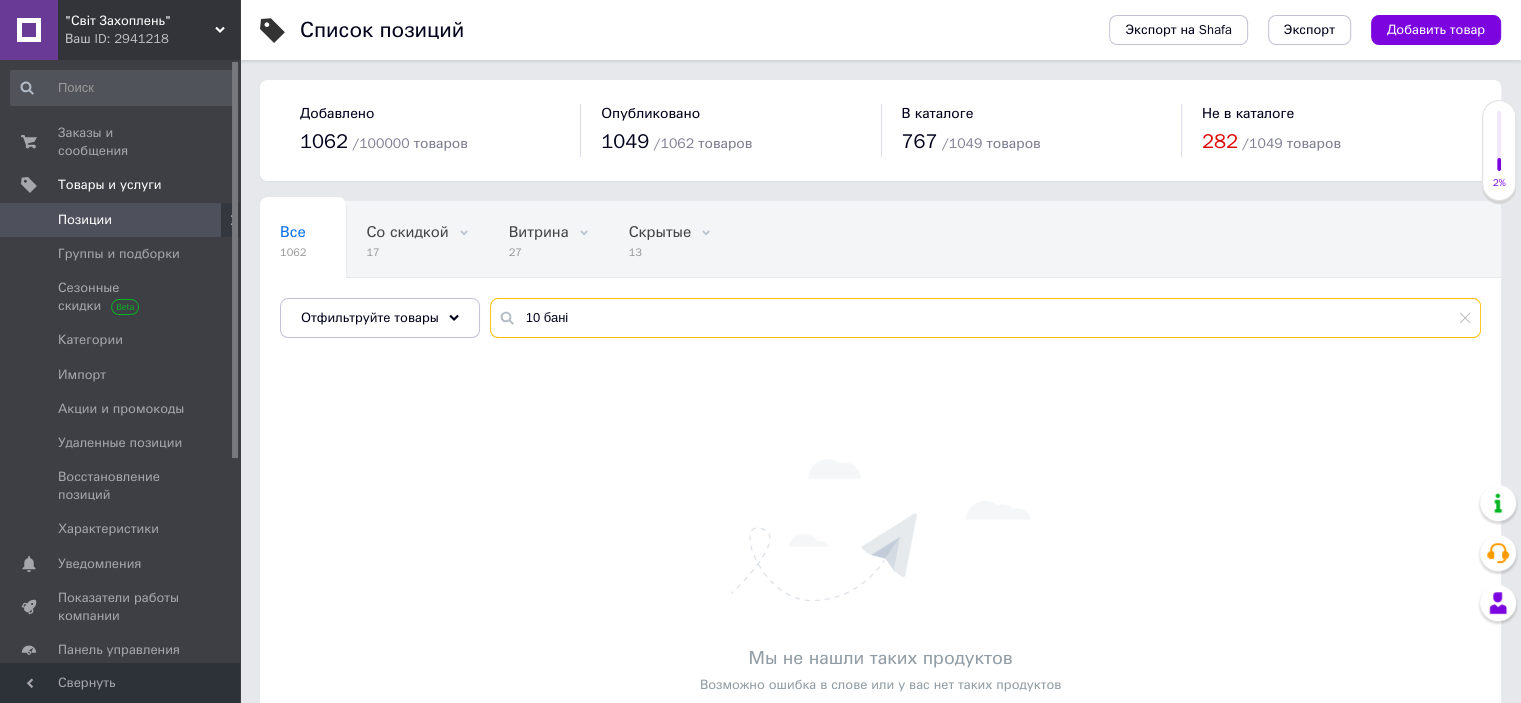 drag, startPoint x: 527, startPoint y: 318, endPoint x: 501, endPoint y: 318, distance: 26 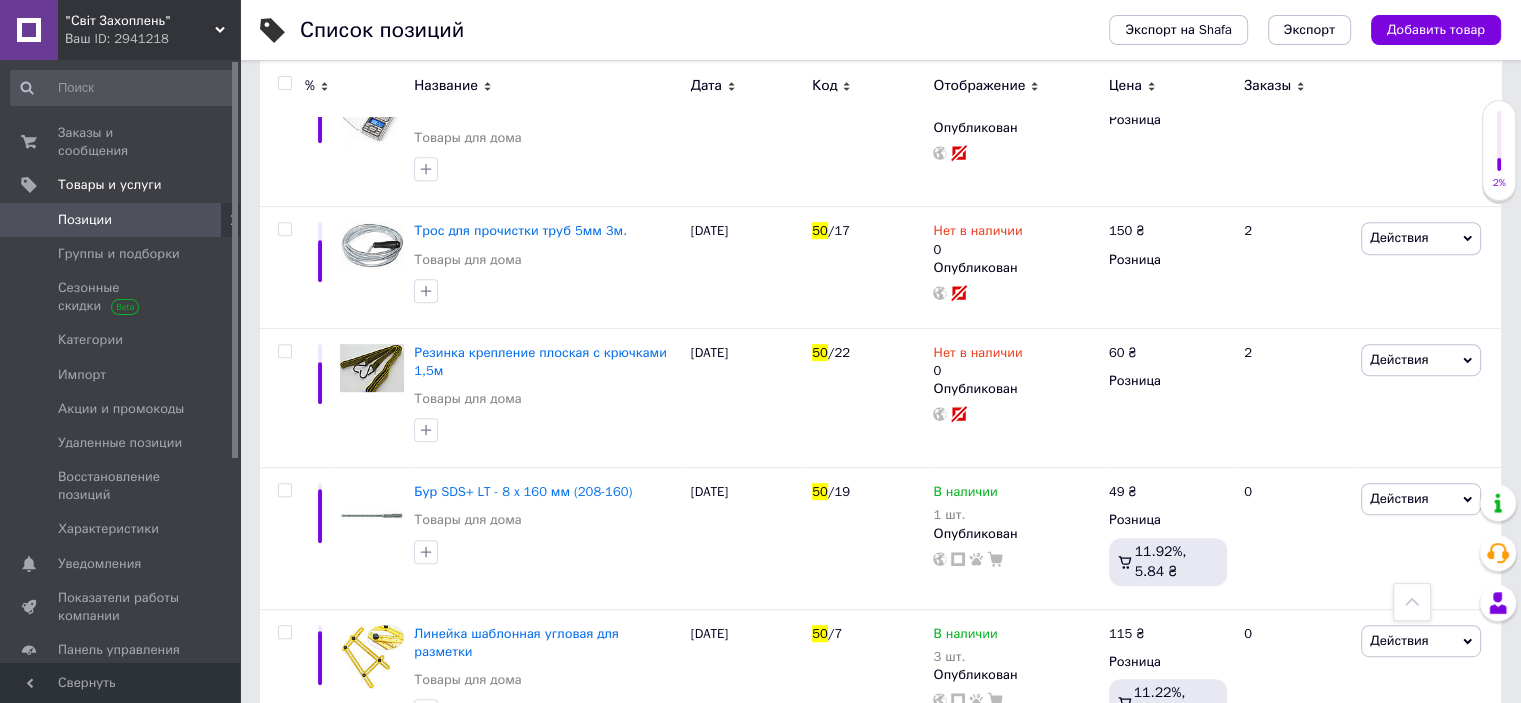 scroll, scrollTop: 900, scrollLeft: 0, axis: vertical 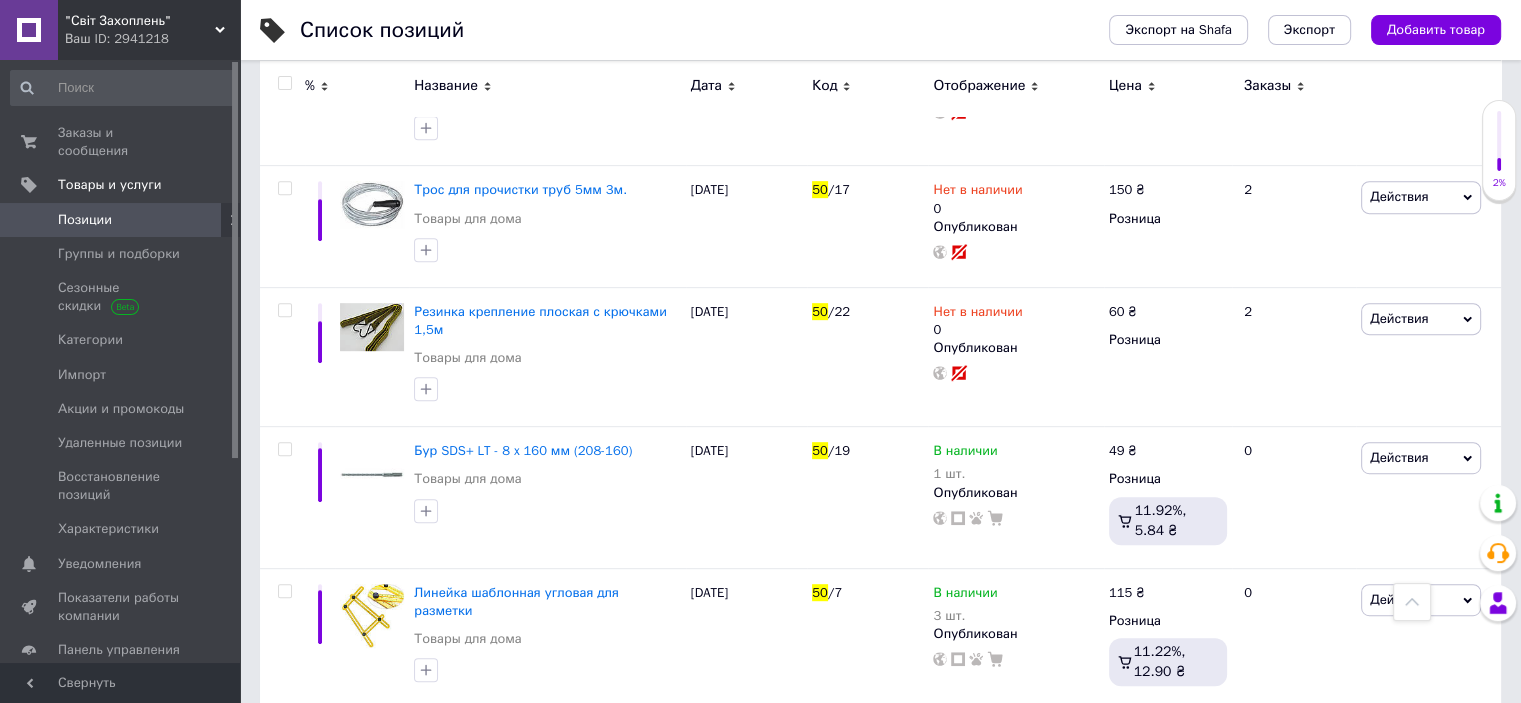 type on "50 гелерів" 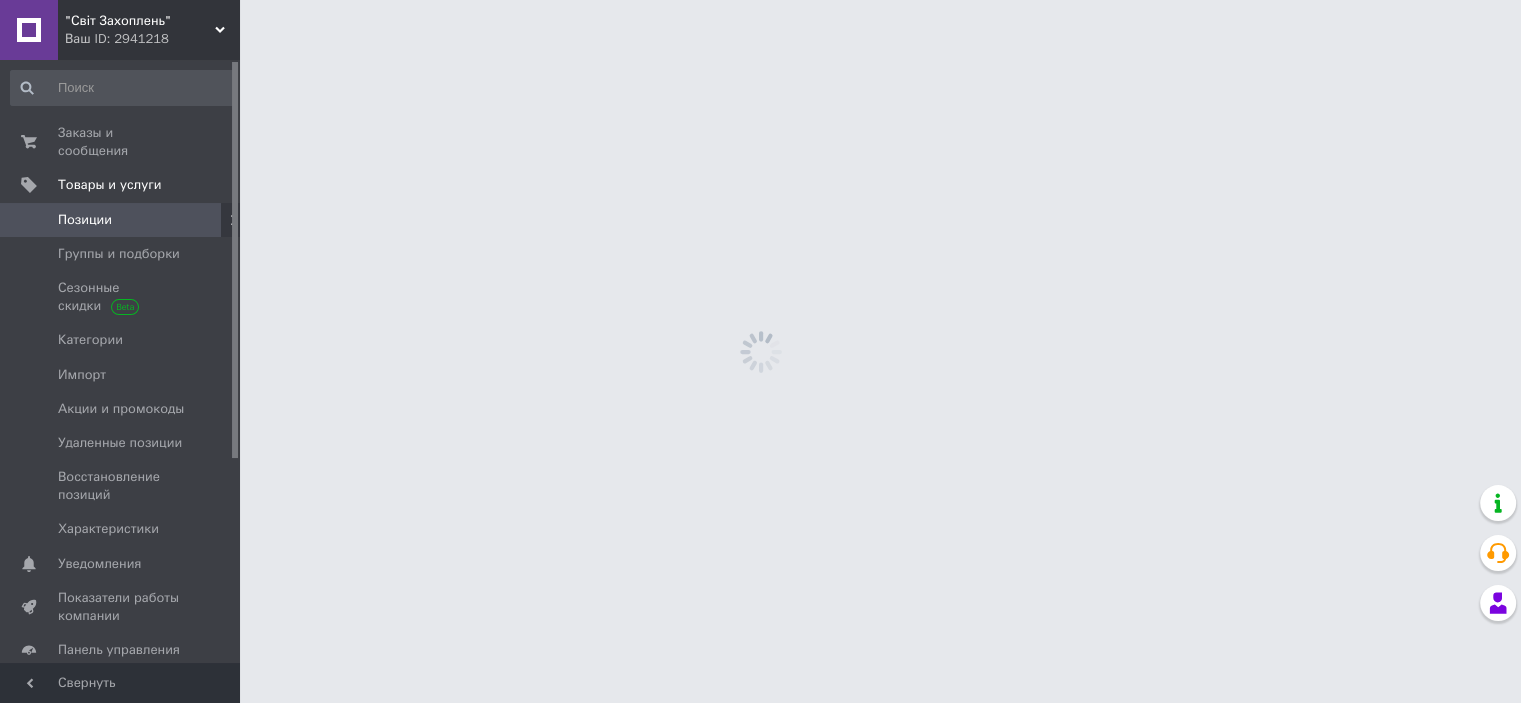 scroll, scrollTop: 0, scrollLeft: 0, axis: both 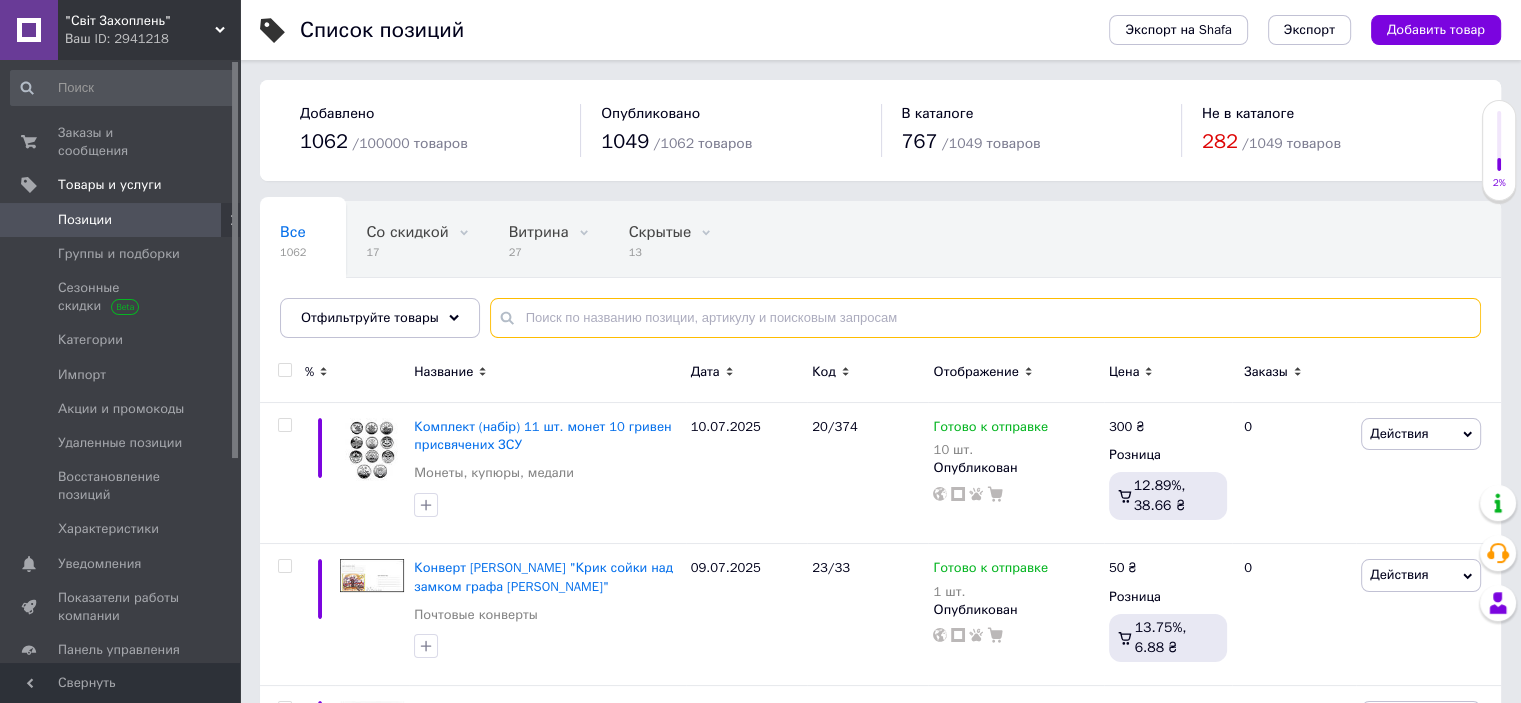 click at bounding box center [985, 318] 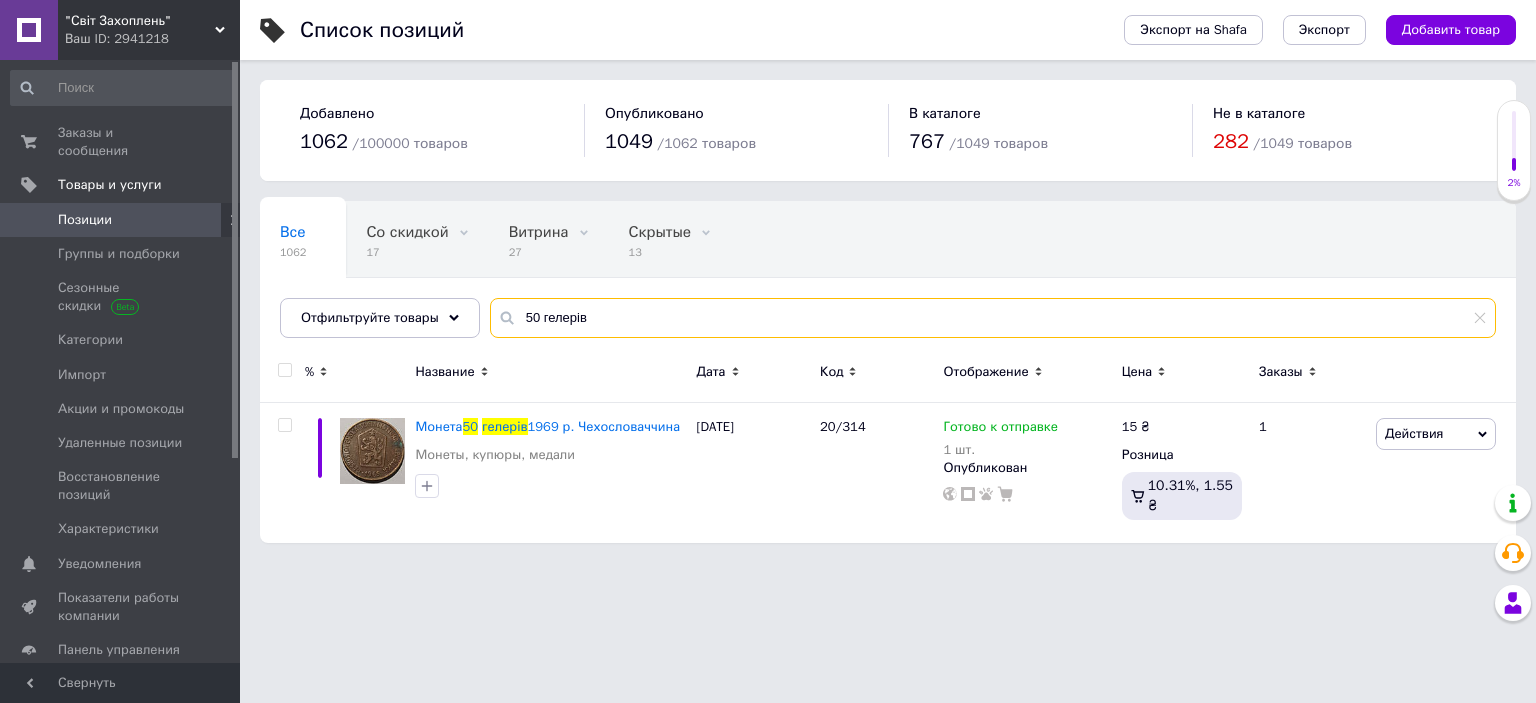 drag, startPoint x: 532, startPoint y: 316, endPoint x: 508, endPoint y: 318, distance: 24.083189 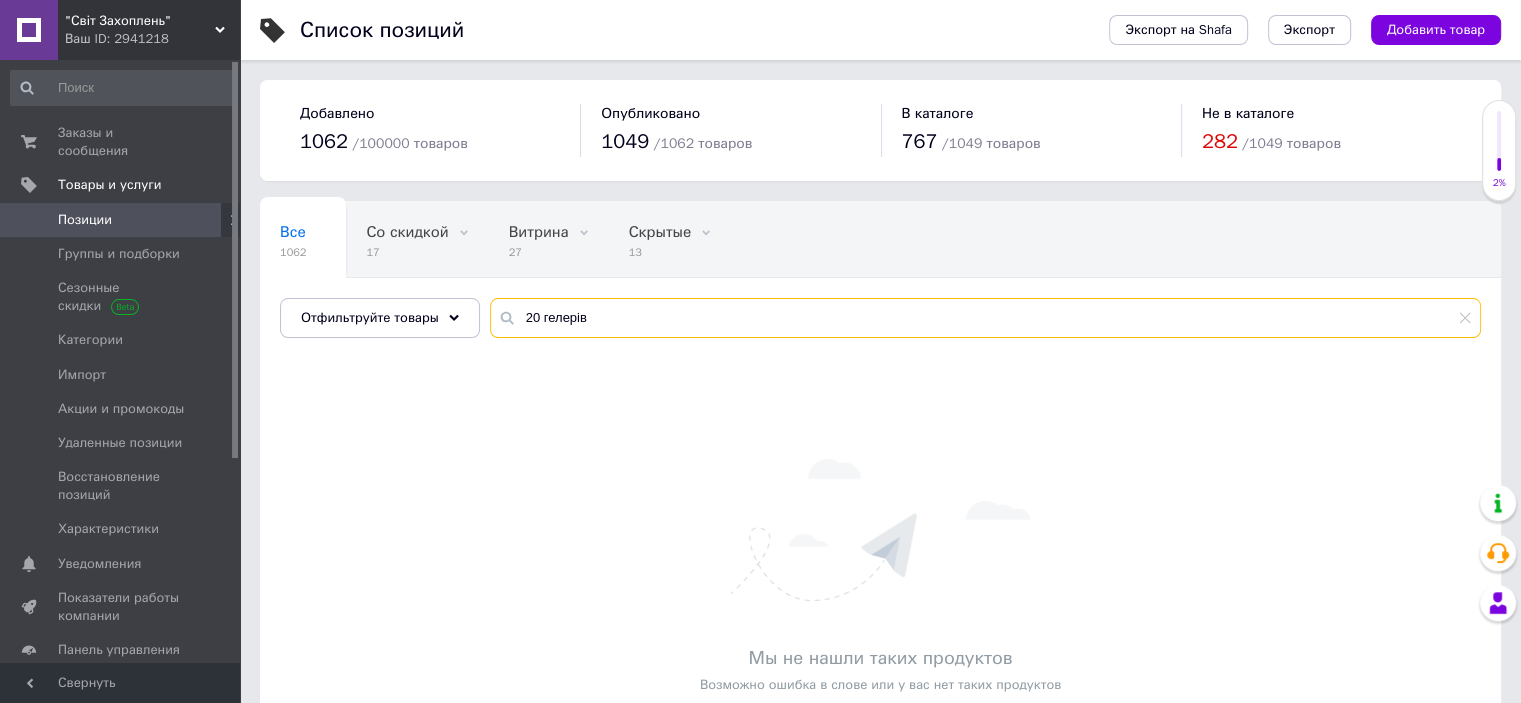 drag, startPoint x: 622, startPoint y: 319, endPoint x: 512, endPoint y: 320, distance: 110.00455 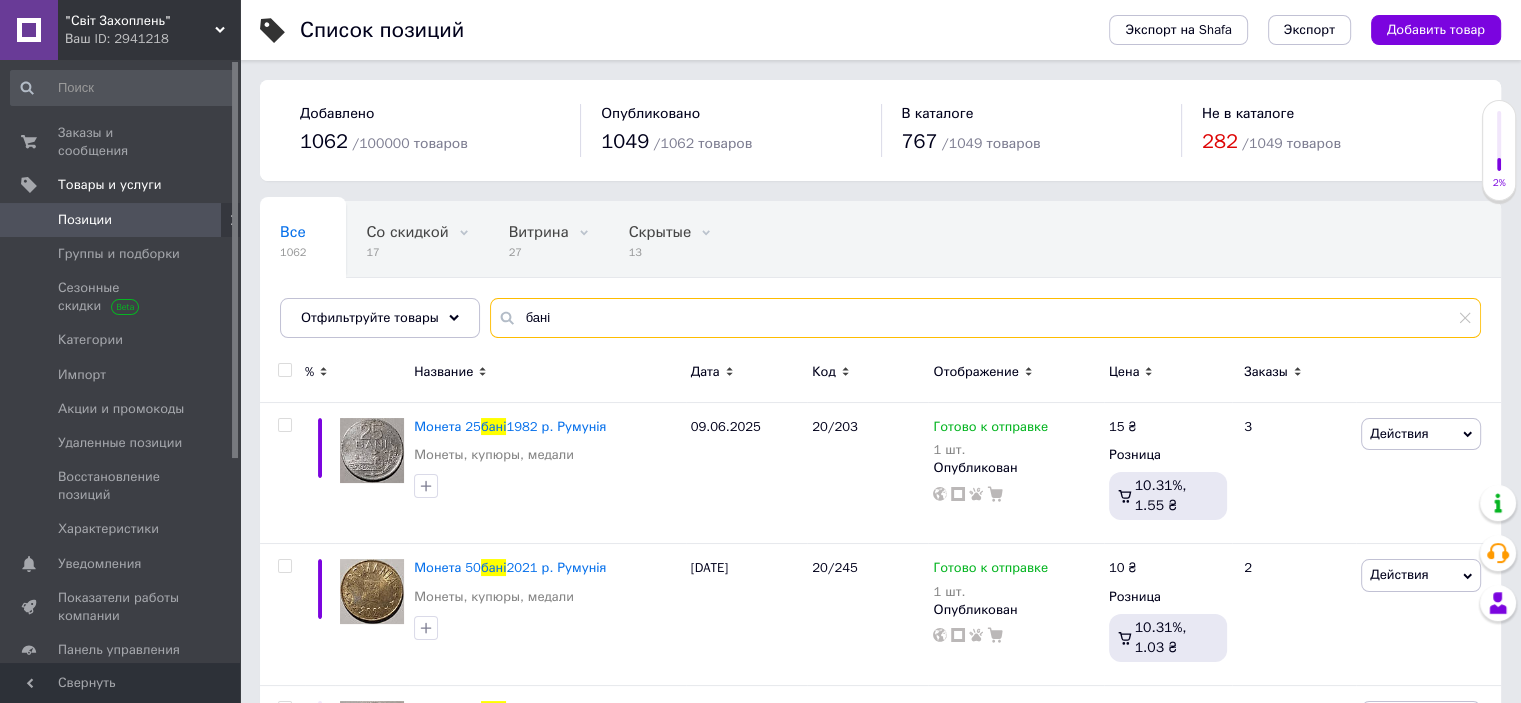 type on "бані" 